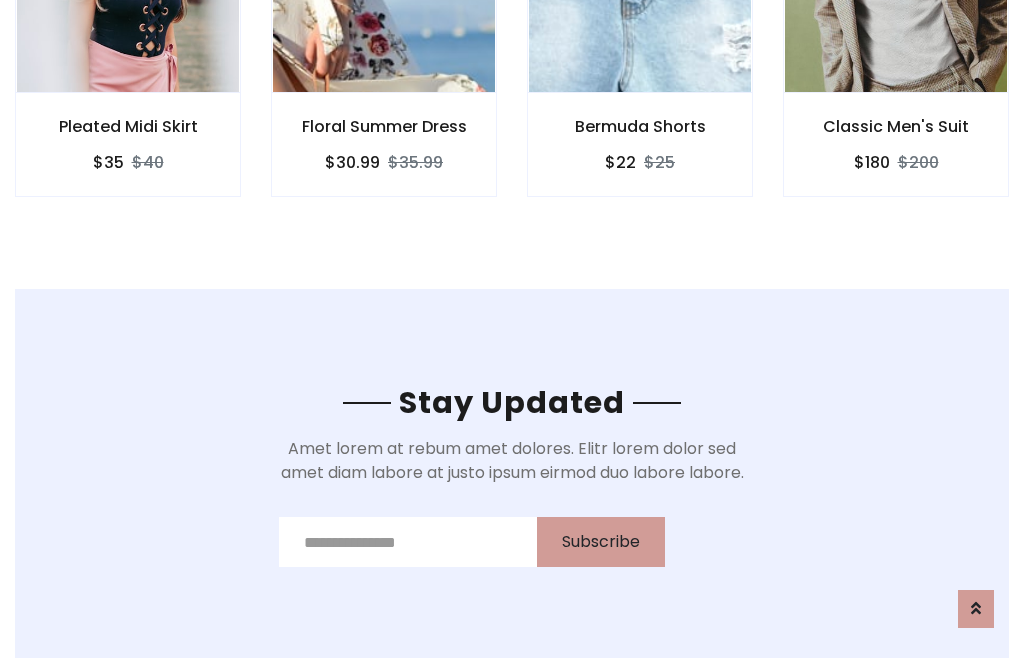 scroll, scrollTop: 3012, scrollLeft: 0, axis: vertical 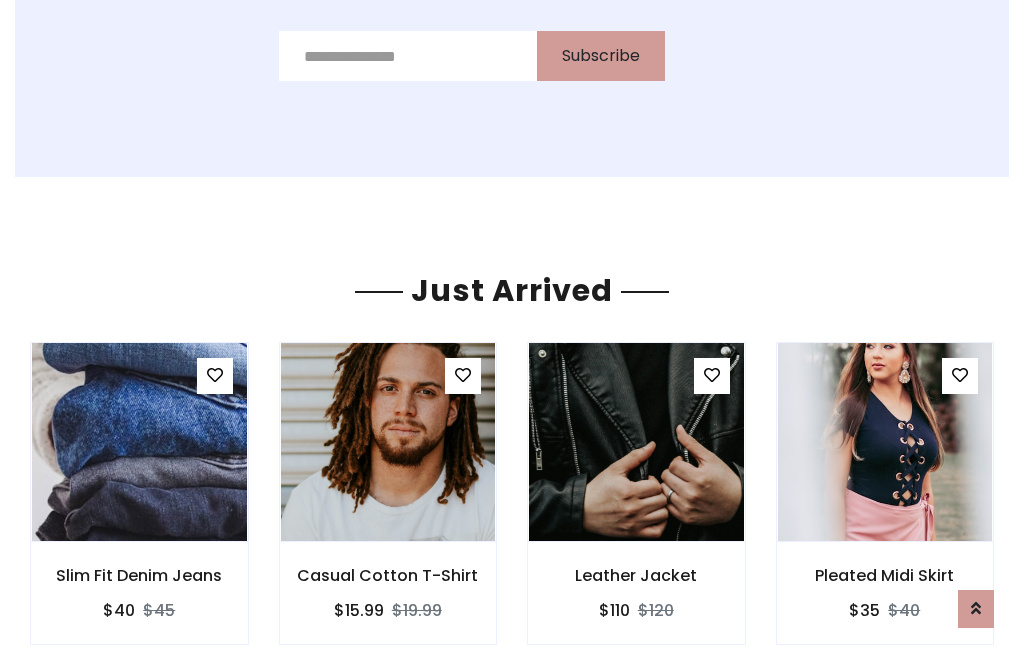 click on "Bermuda Shorts
$22
$25" at bounding box center (640, -428) 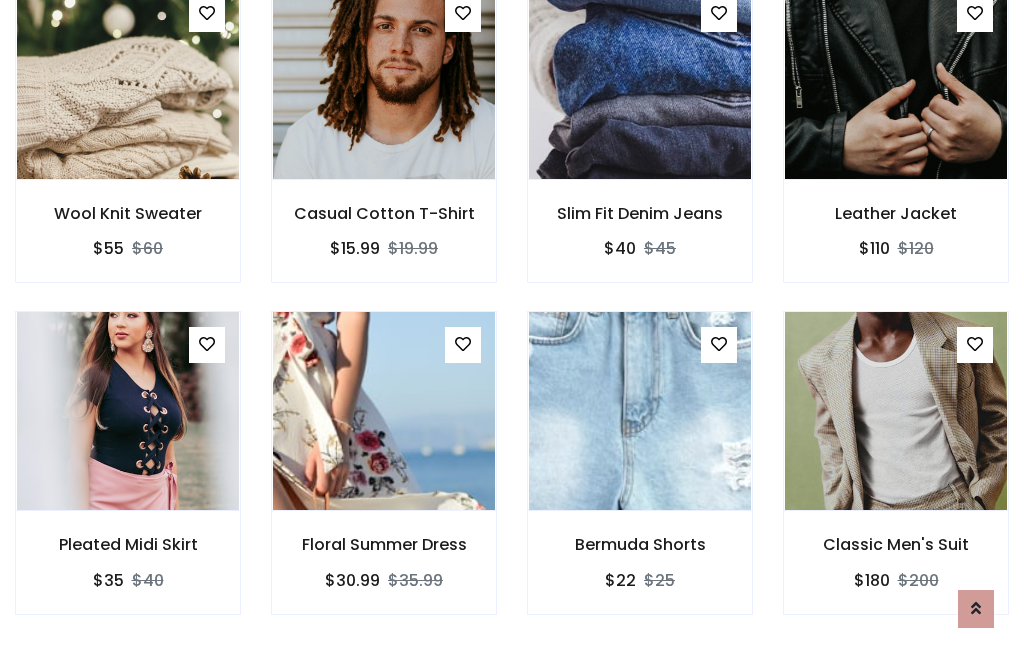 click on "Bermuda Shorts
$22
$25" at bounding box center (640, 476) 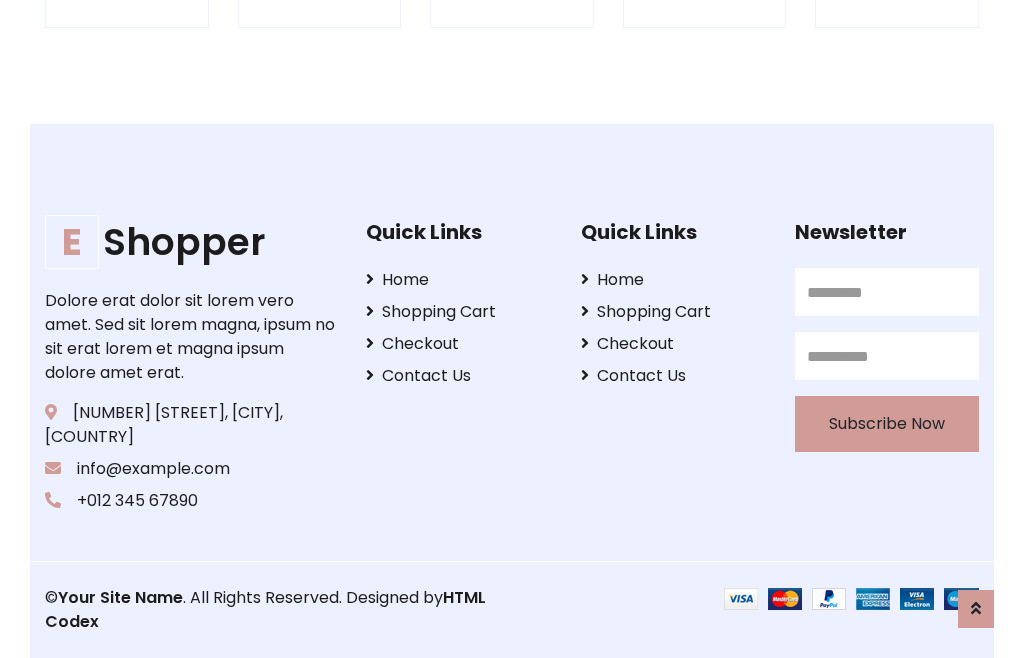scroll, scrollTop: 3807, scrollLeft: 0, axis: vertical 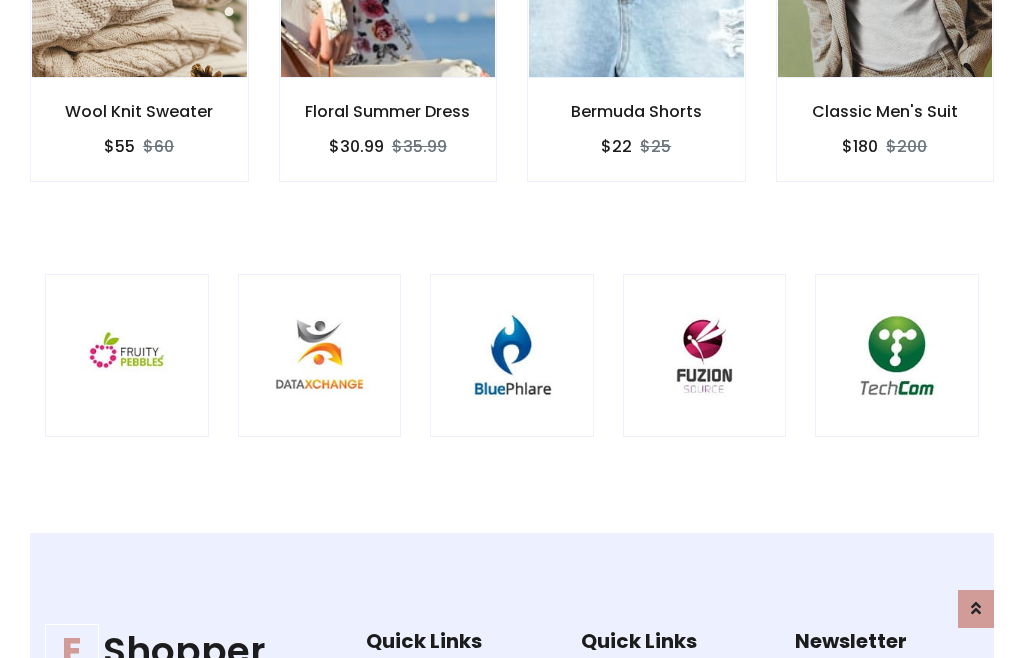 click at bounding box center [512, 356] 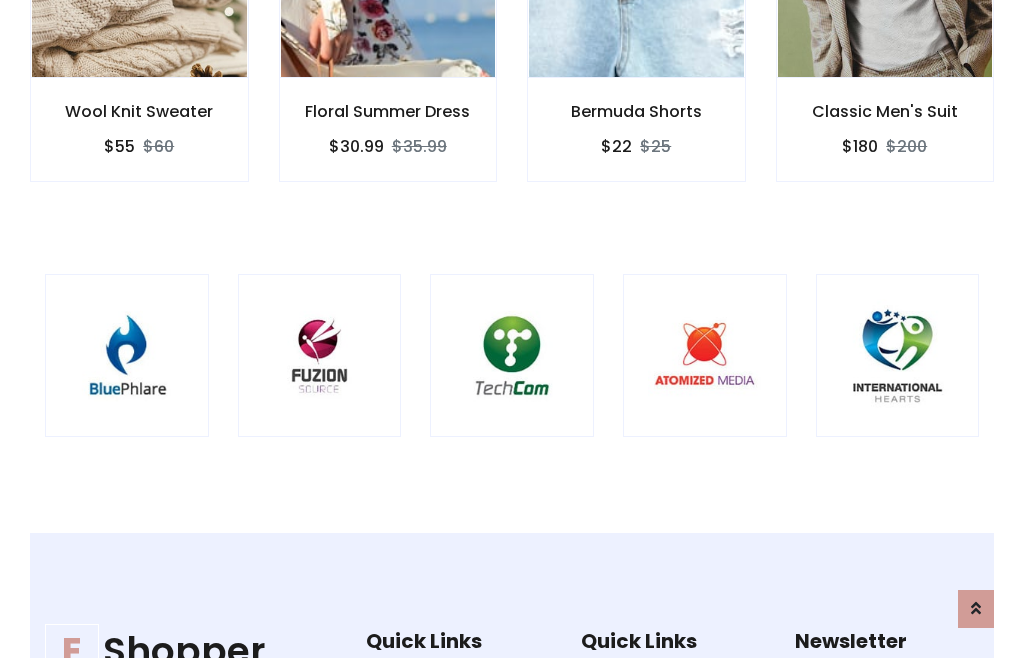 click at bounding box center [512, 356] 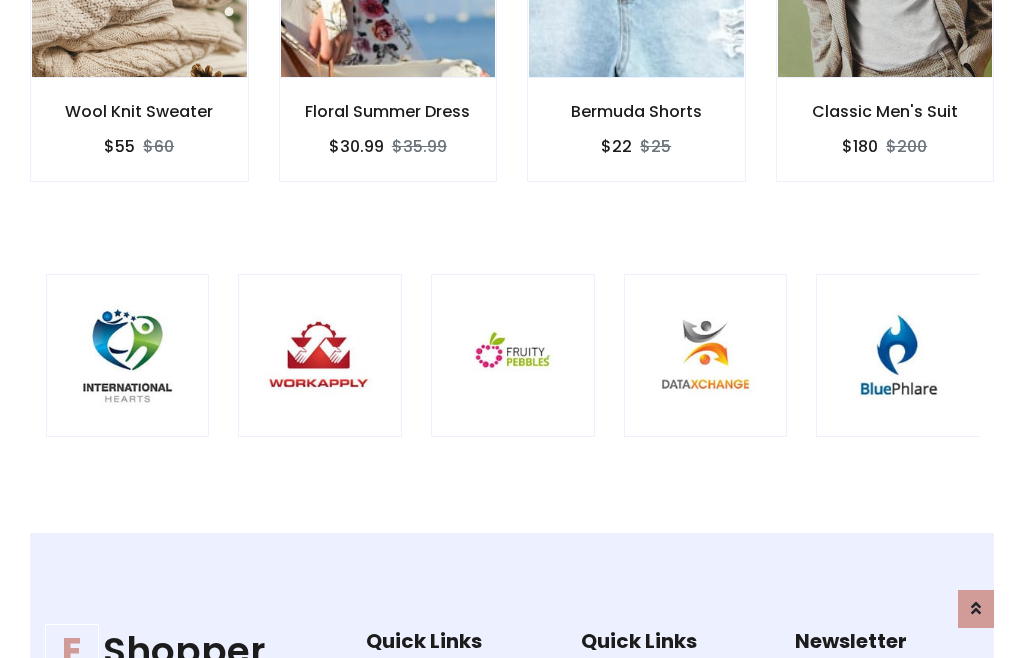 click at bounding box center [513, 356] 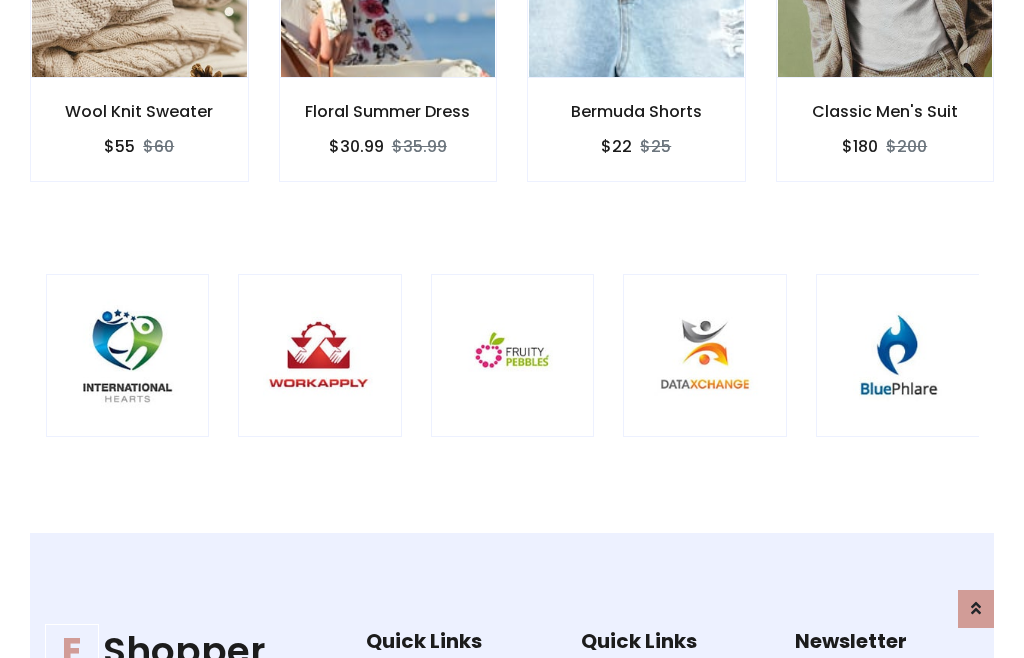 click at bounding box center [513, 356] 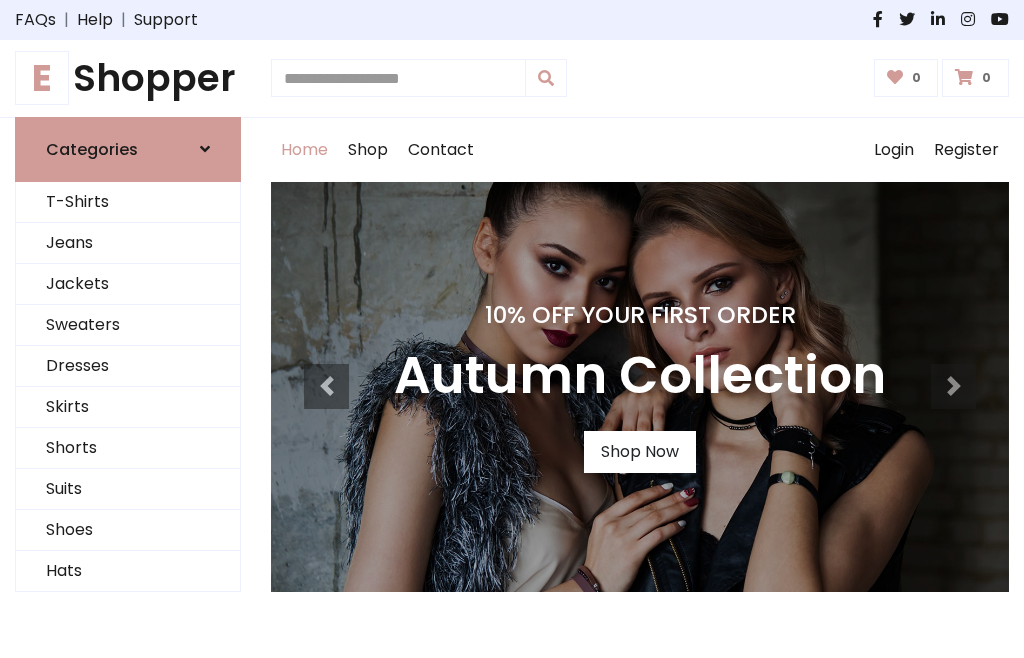 scroll, scrollTop: 0, scrollLeft: 0, axis: both 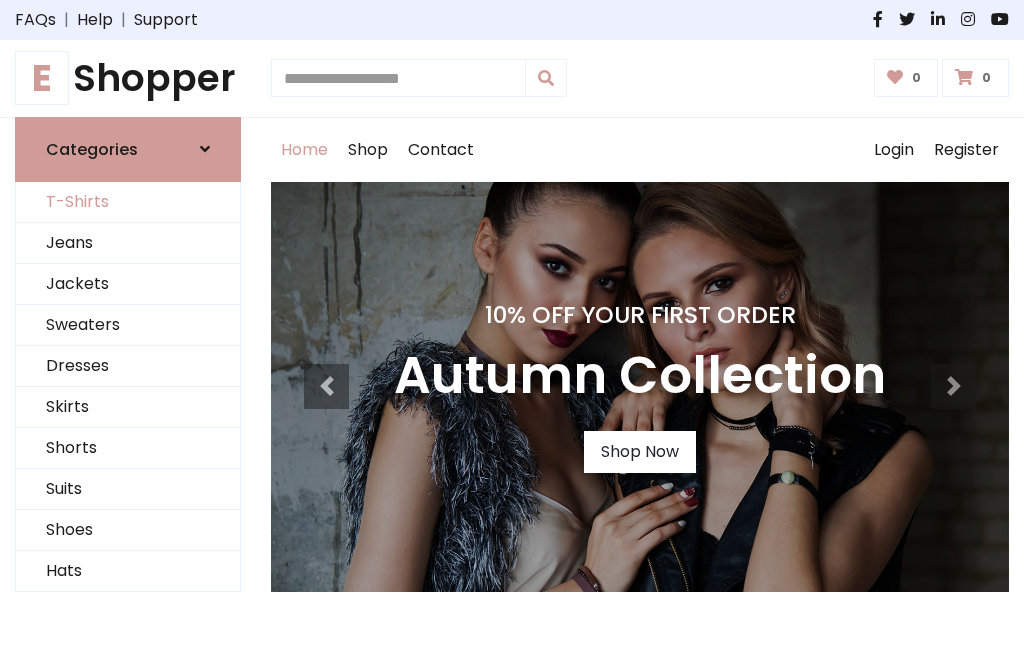 click on "T-Shirts" at bounding box center [128, 202] 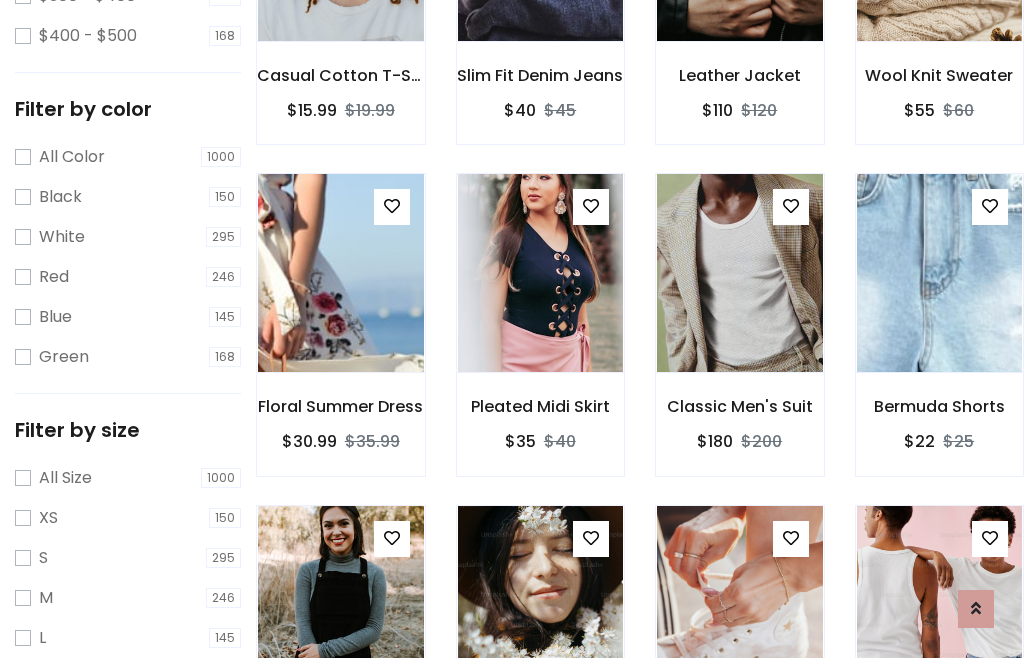 scroll, scrollTop: 185, scrollLeft: 0, axis: vertical 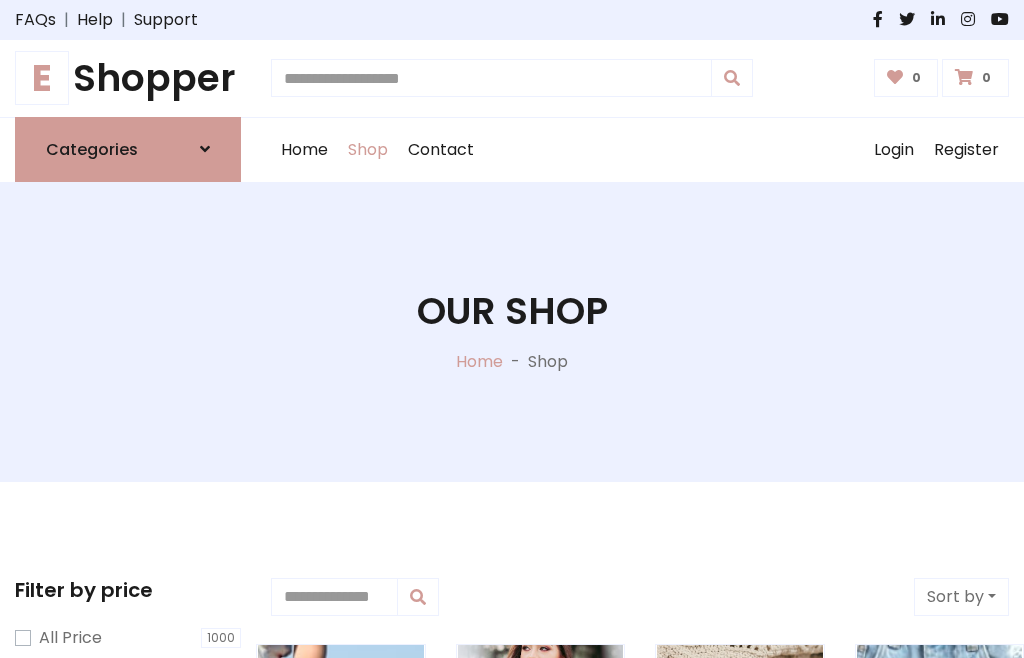 click on "E Shopper" at bounding box center [128, 78] 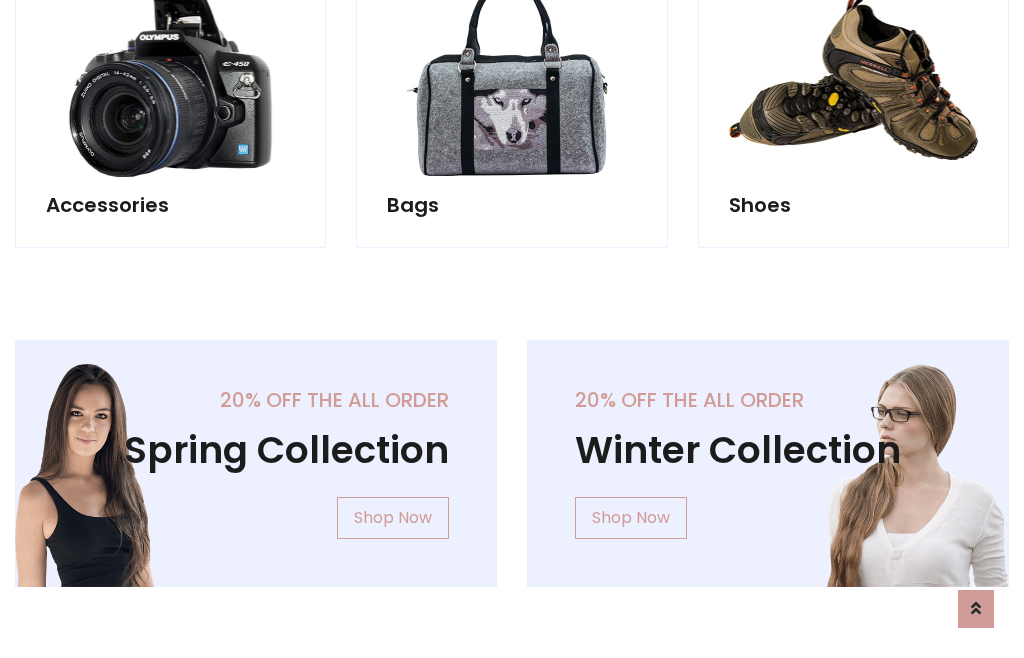 scroll, scrollTop: 1943, scrollLeft: 0, axis: vertical 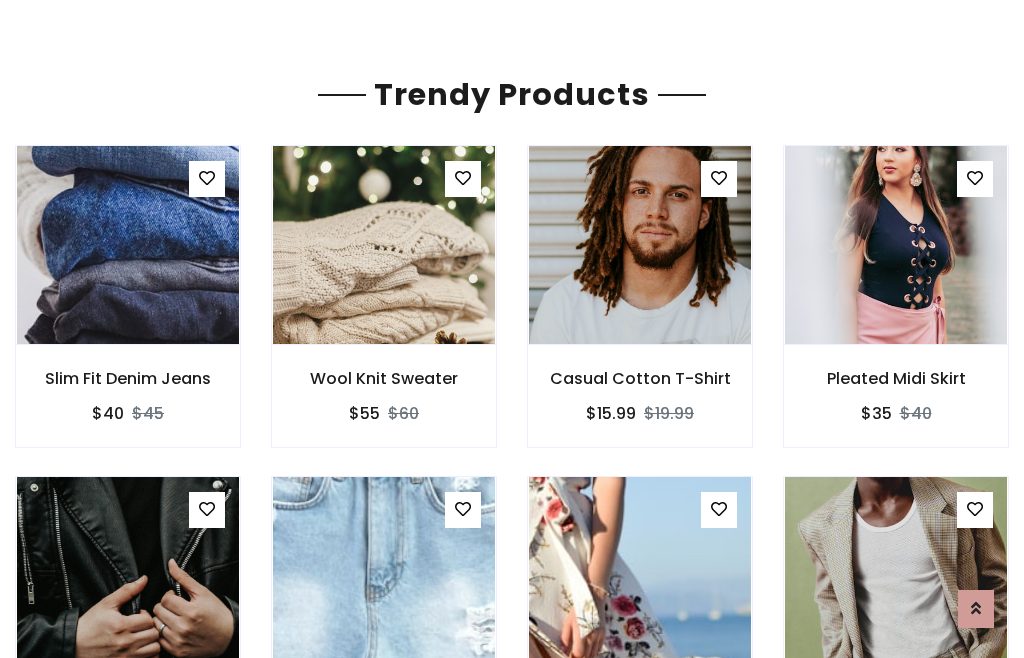 click on "Shop" at bounding box center [368, -1793] 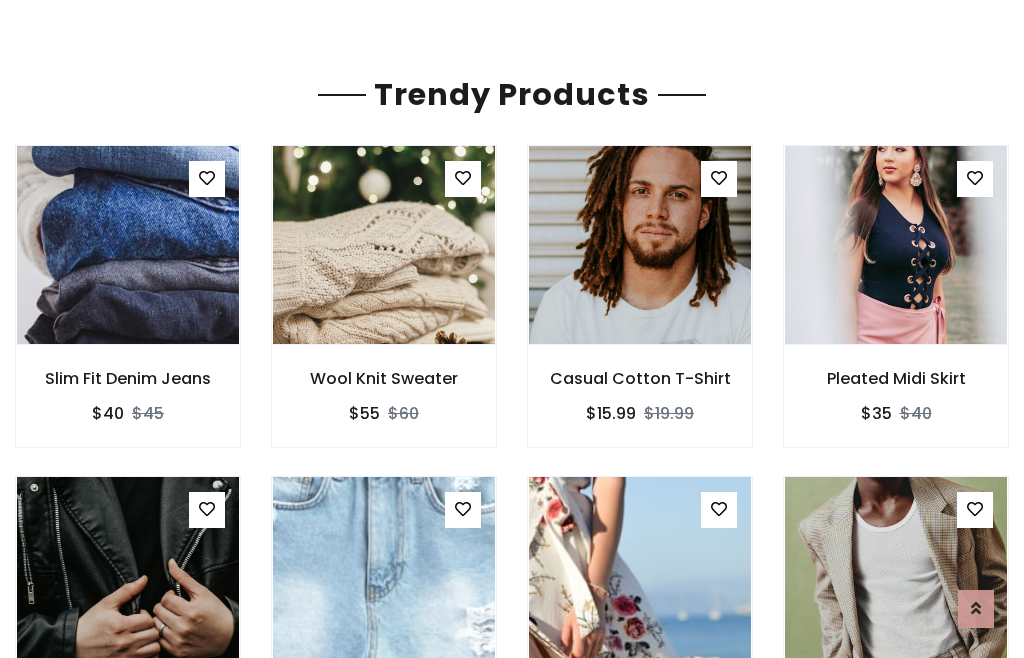 scroll, scrollTop: 0, scrollLeft: 0, axis: both 